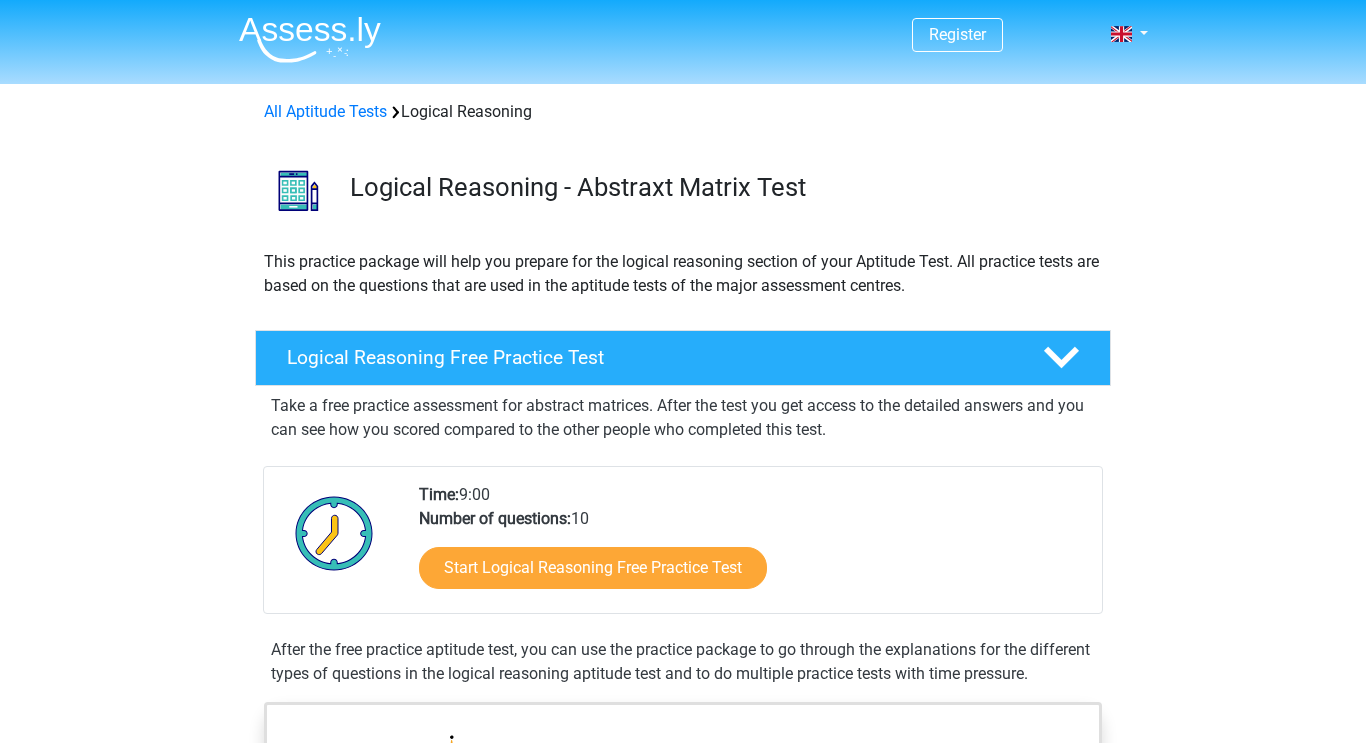 scroll, scrollTop: 0, scrollLeft: 0, axis: both 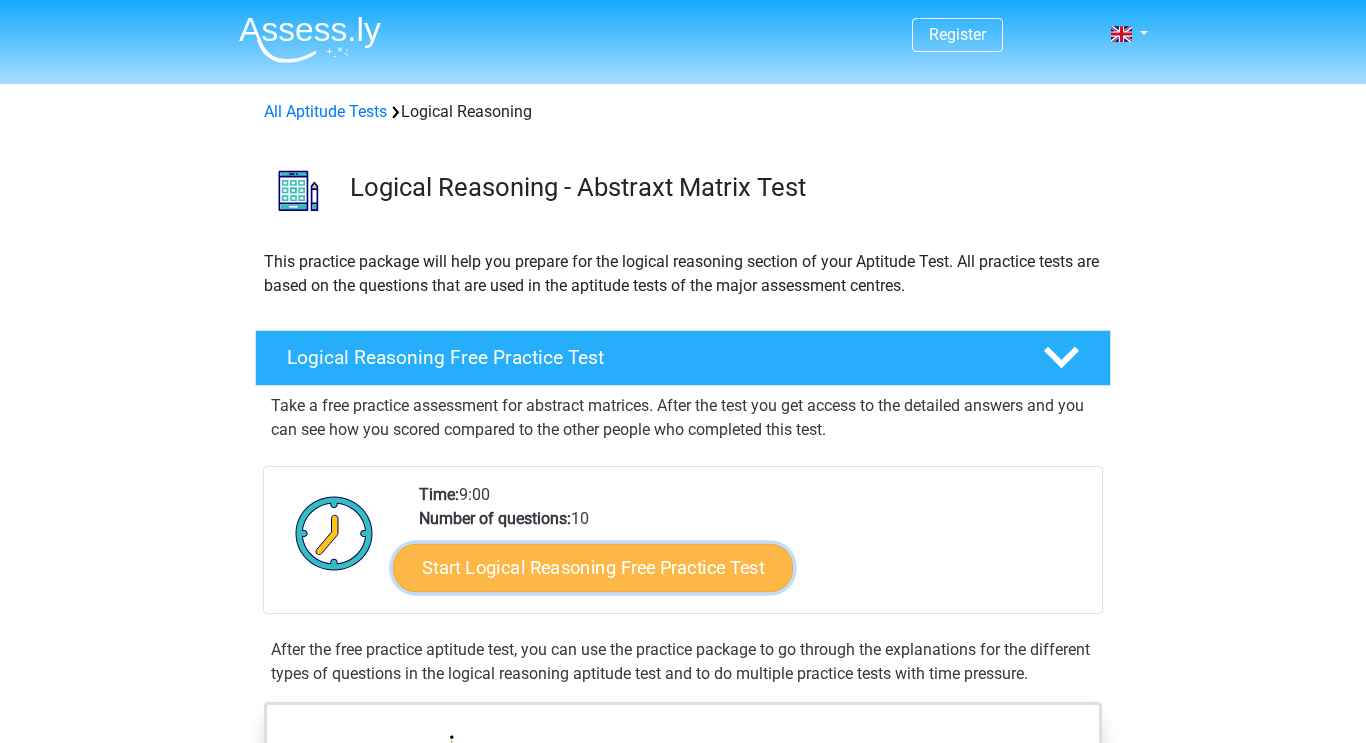 click on "Start Logical Reasoning
Free Practice Test" at bounding box center (593, 567) 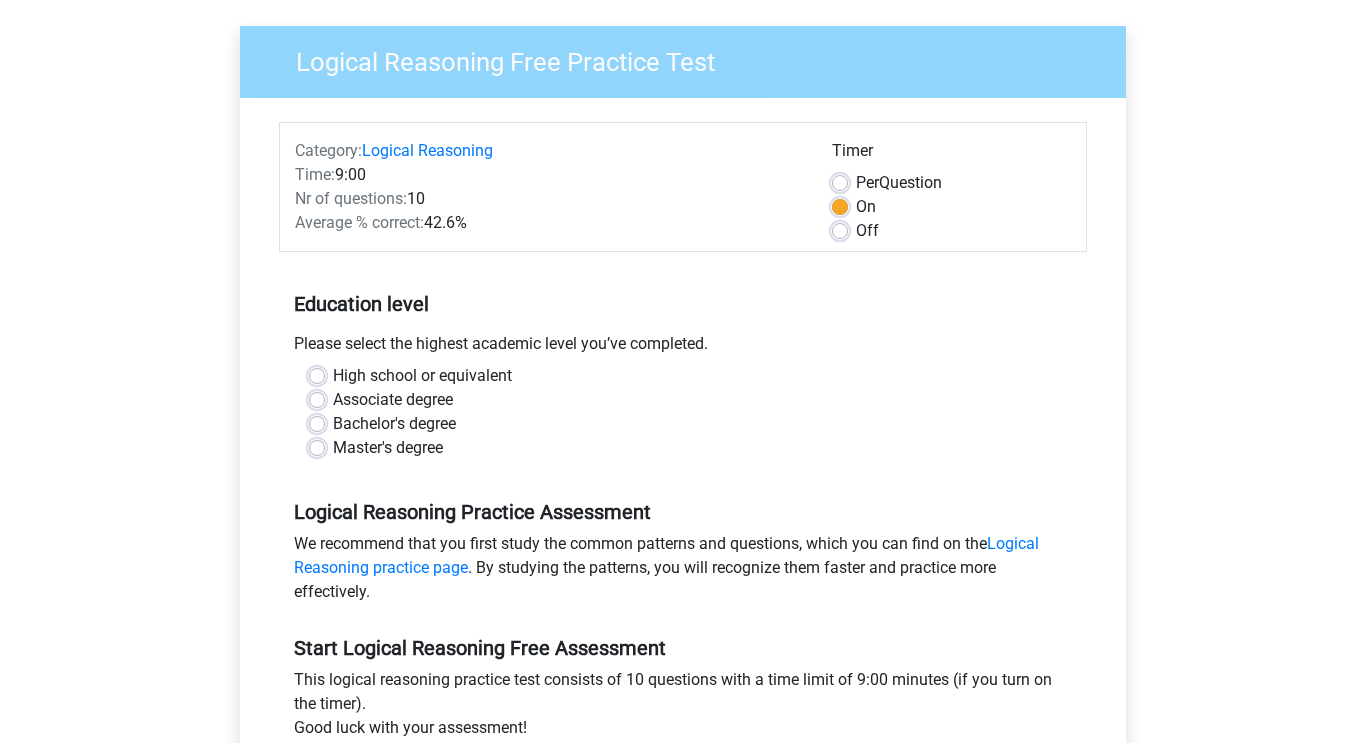 scroll, scrollTop: 139, scrollLeft: 0, axis: vertical 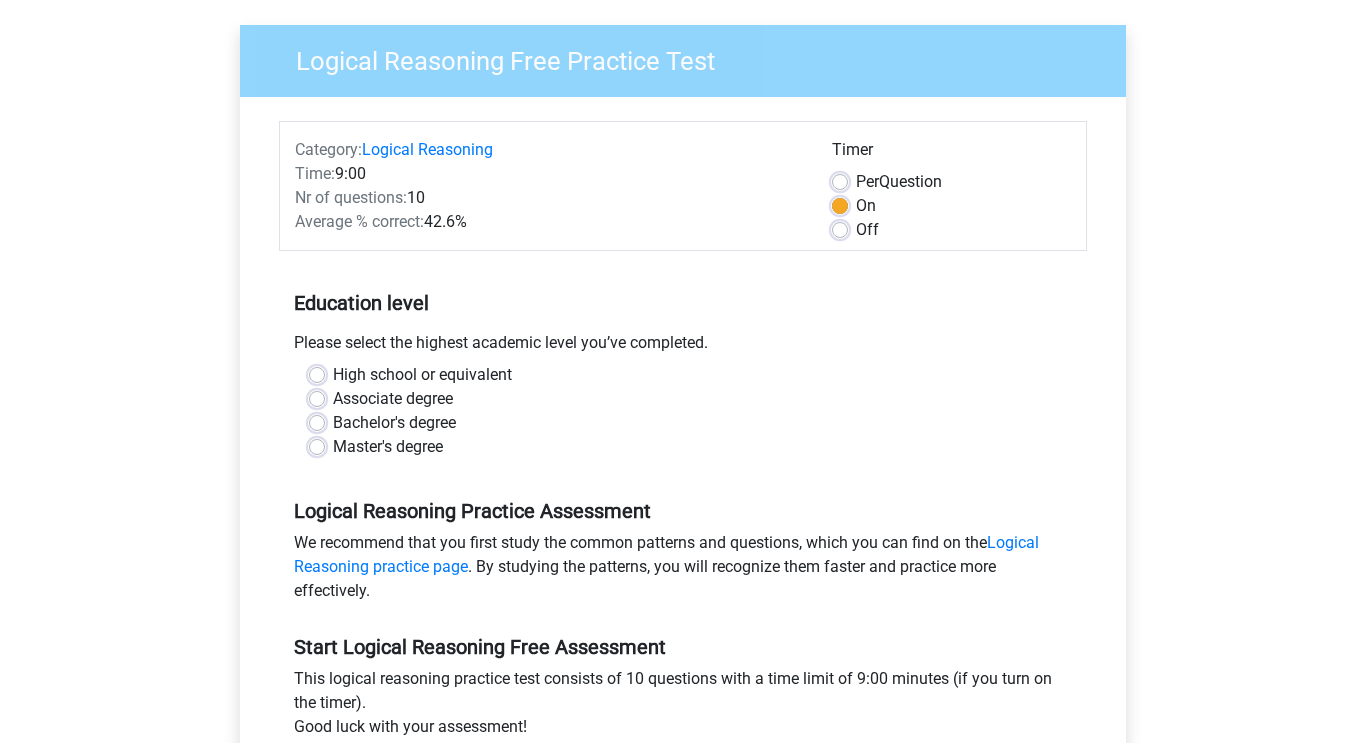 click on "Master's degree" at bounding box center (388, 447) 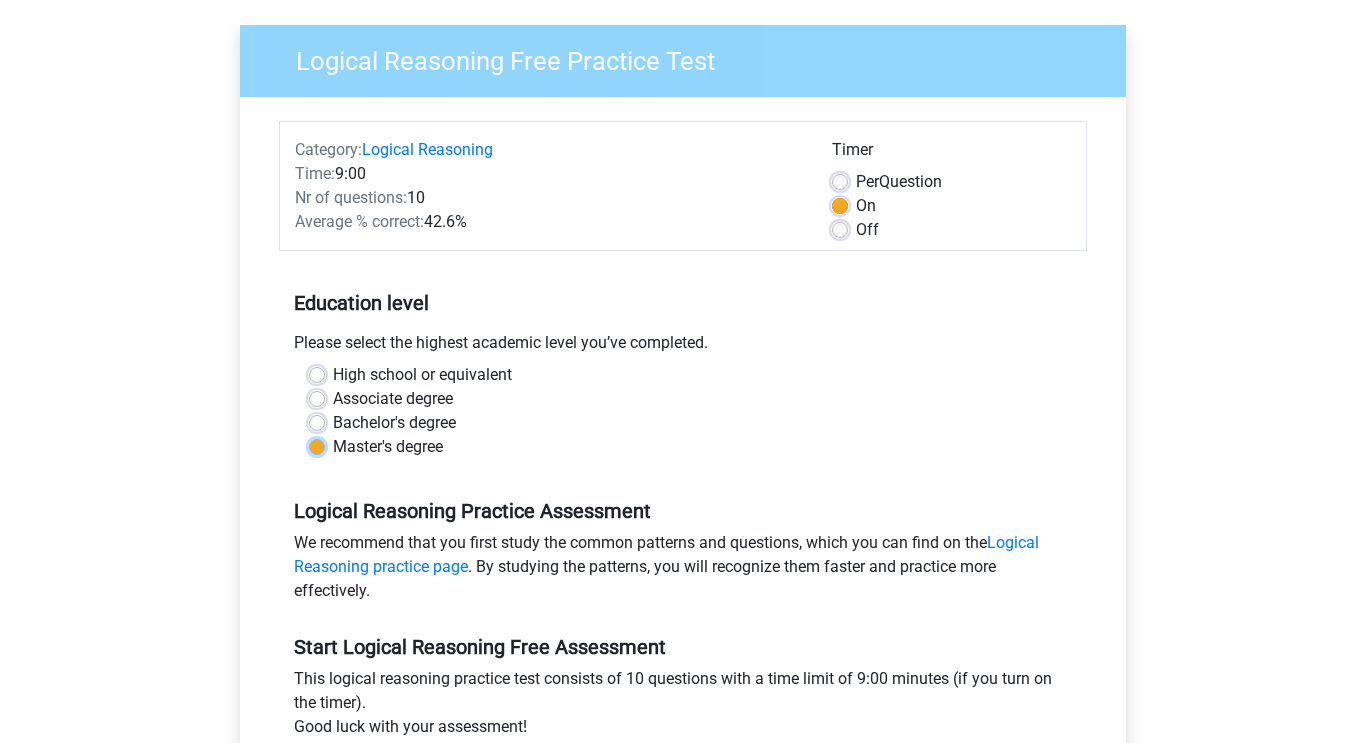 click on "Master's degree" at bounding box center [317, 445] 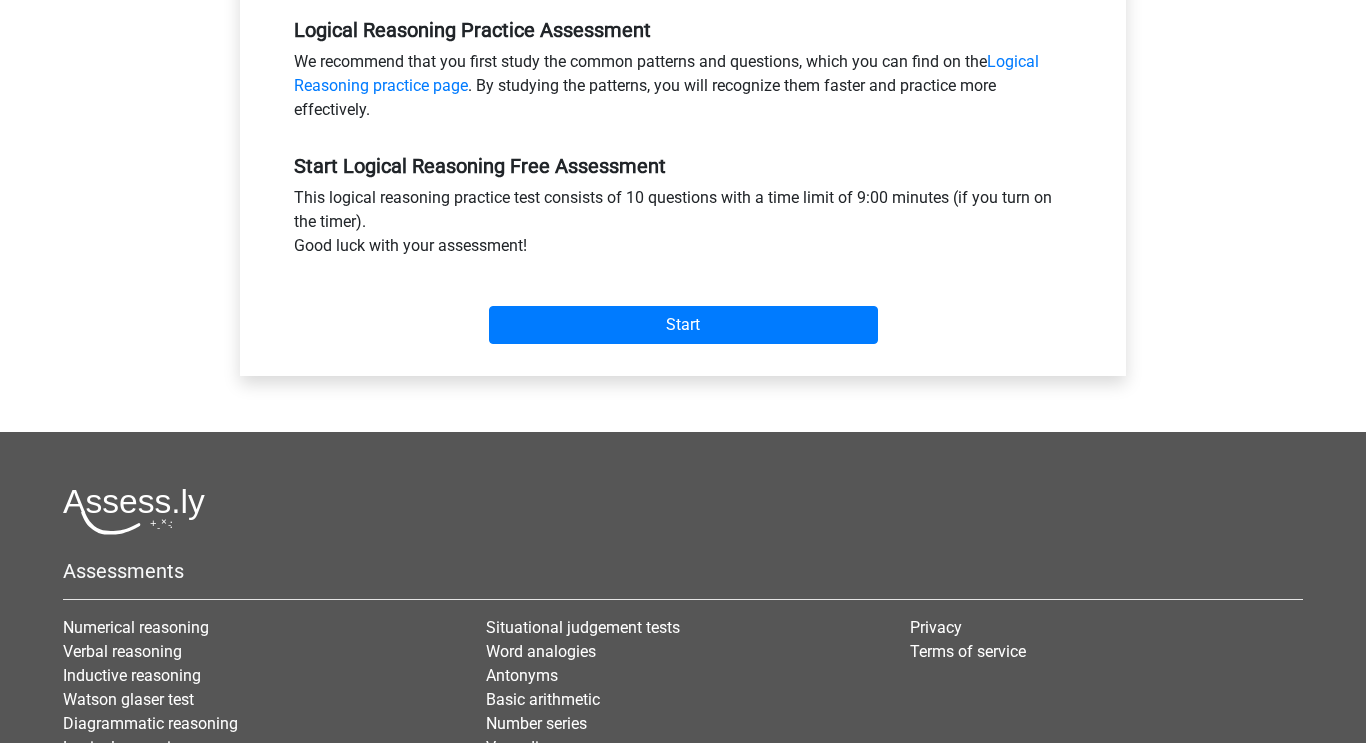 scroll, scrollTop: 624, scrollLeft: 0, axis: vertical 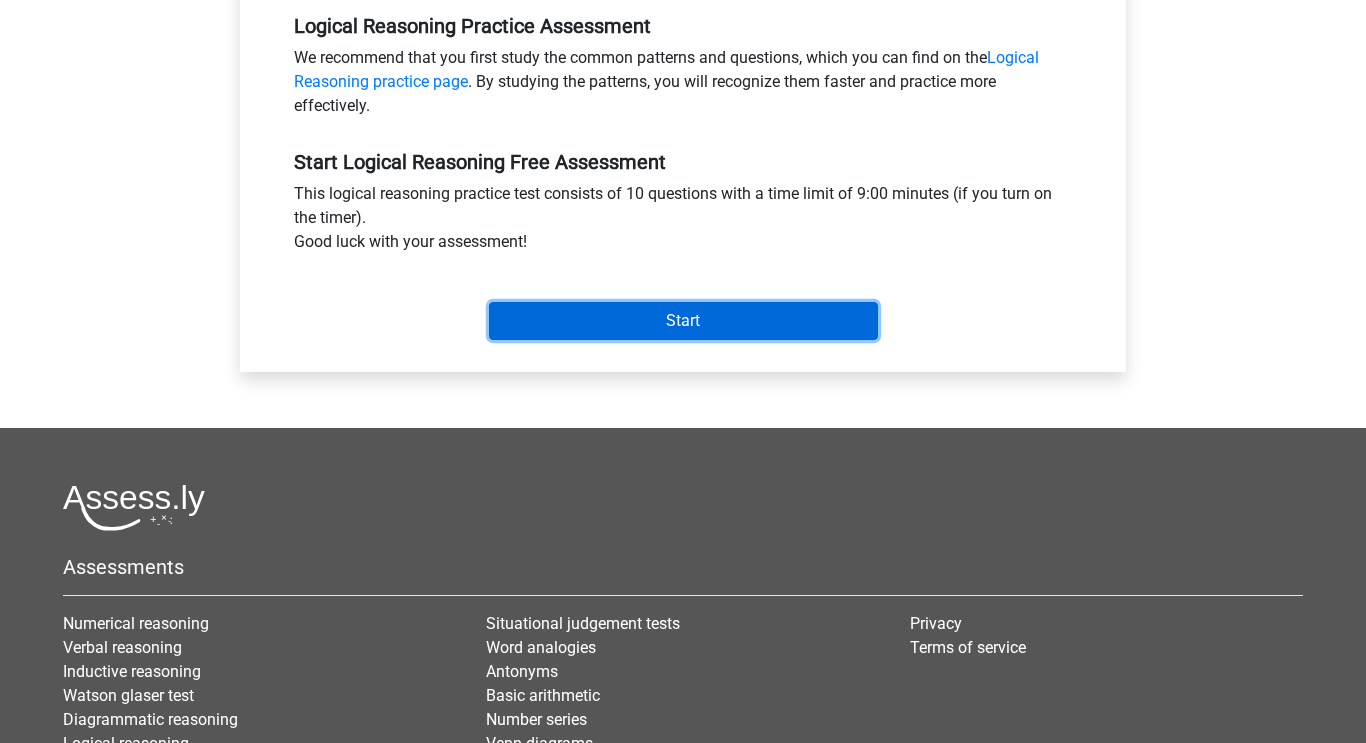 click on "Start" at bounding box center (683, 321) 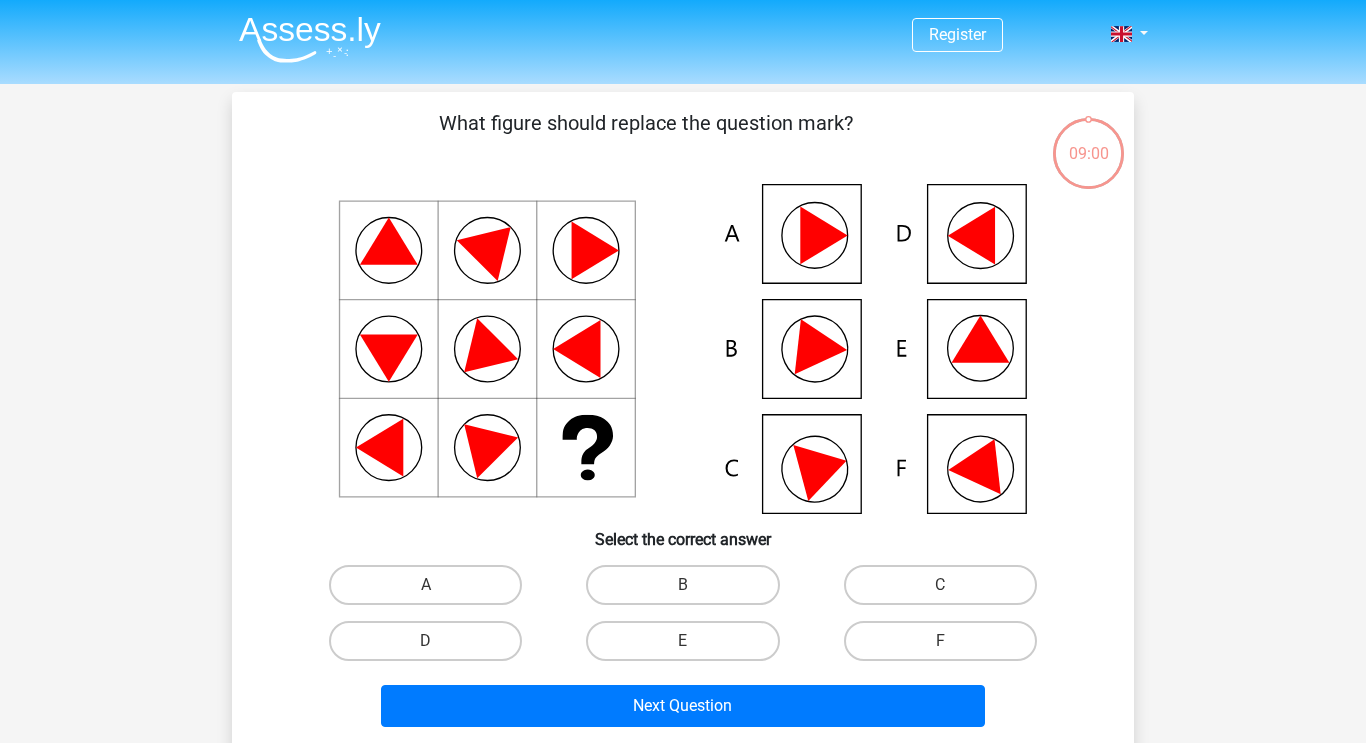 scroll, scrollTop: 0, scrollLeft: 0, axis: both 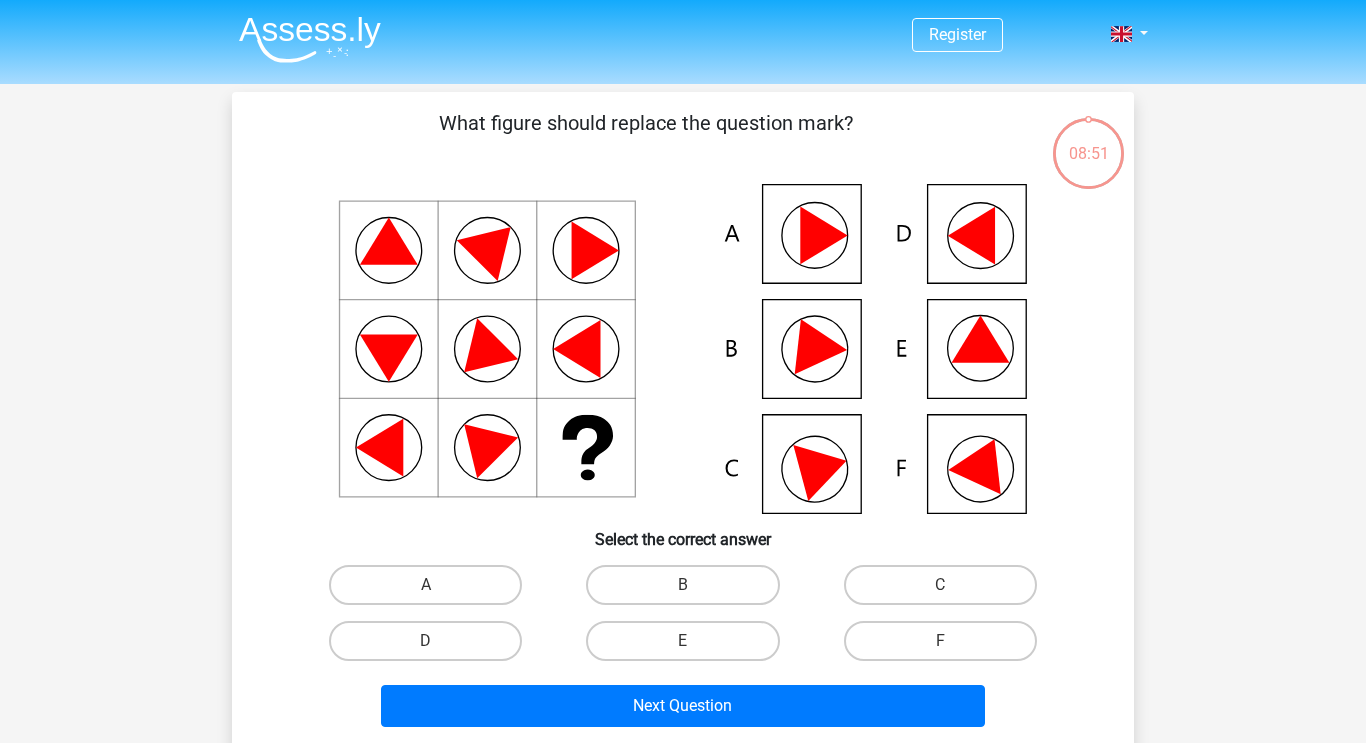click 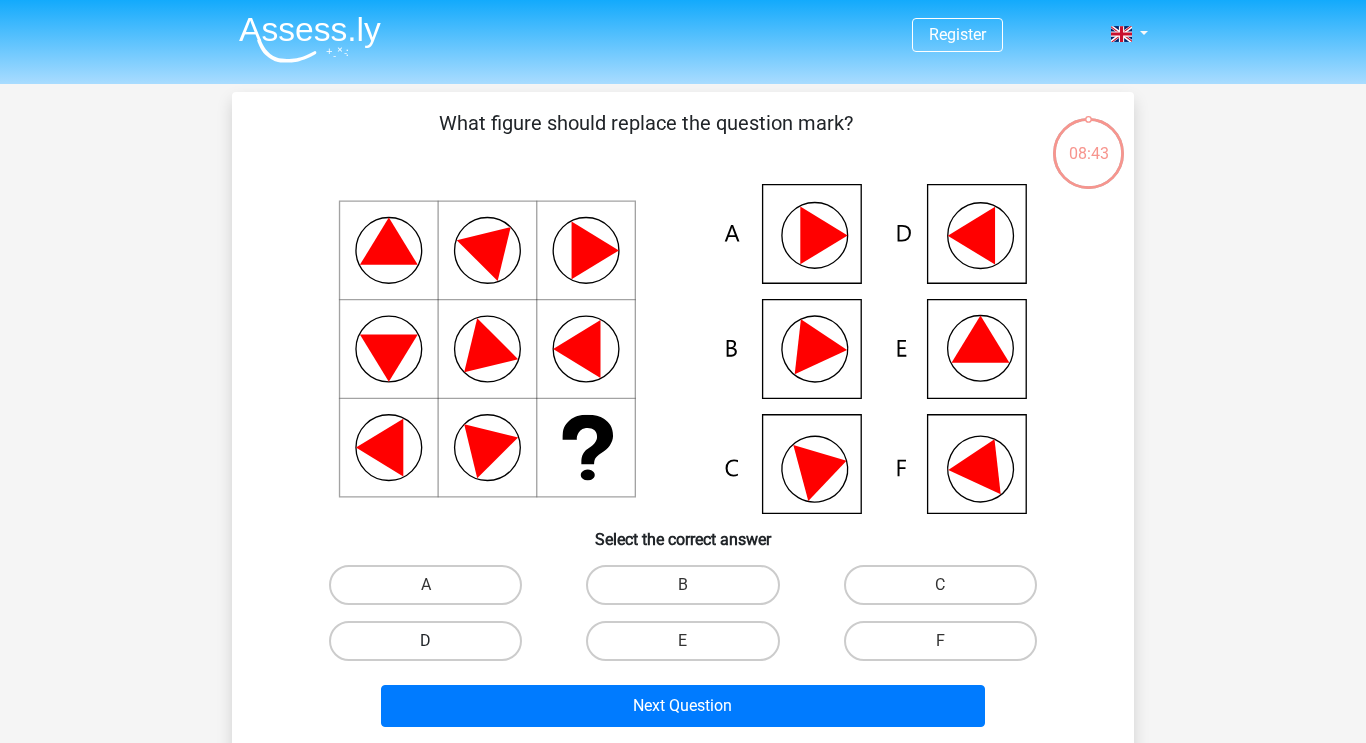 click on "D" at bounding box center [425, 641] 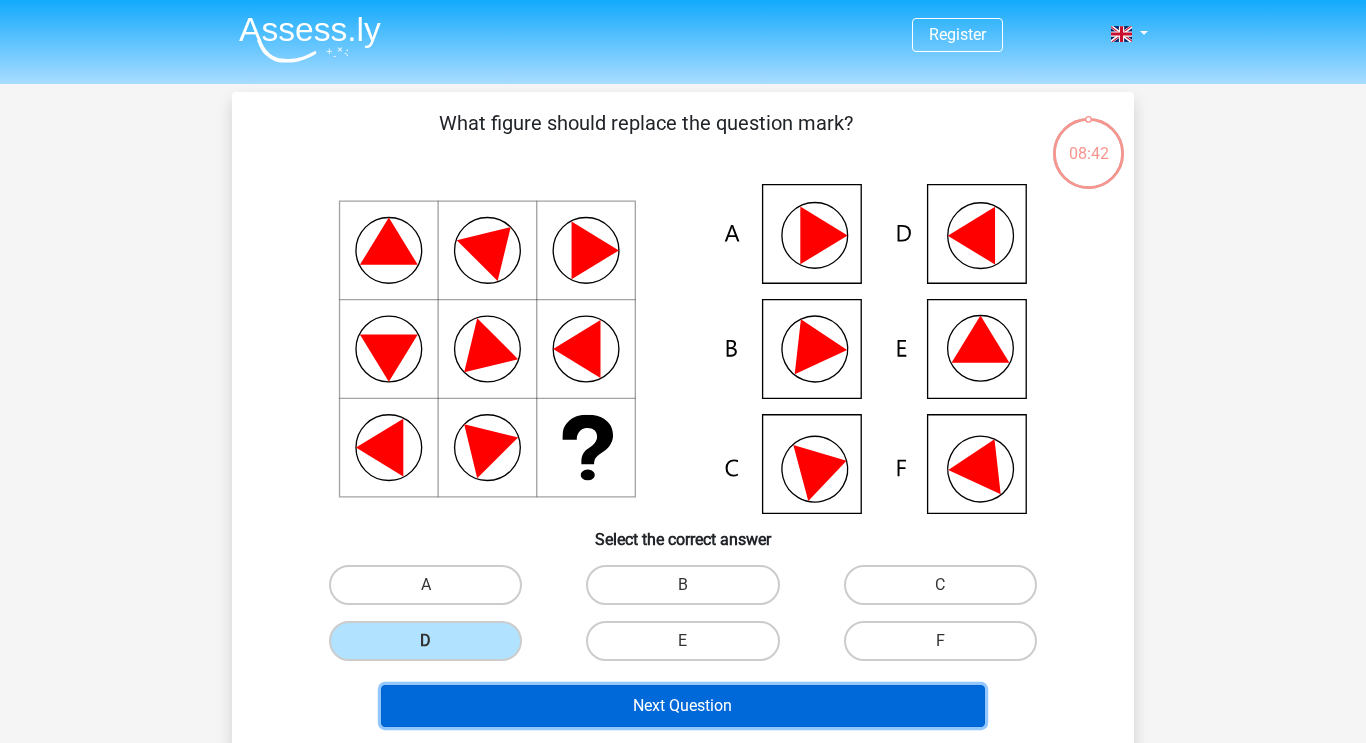 click on "Next Question" at bounding box center [683, 706] 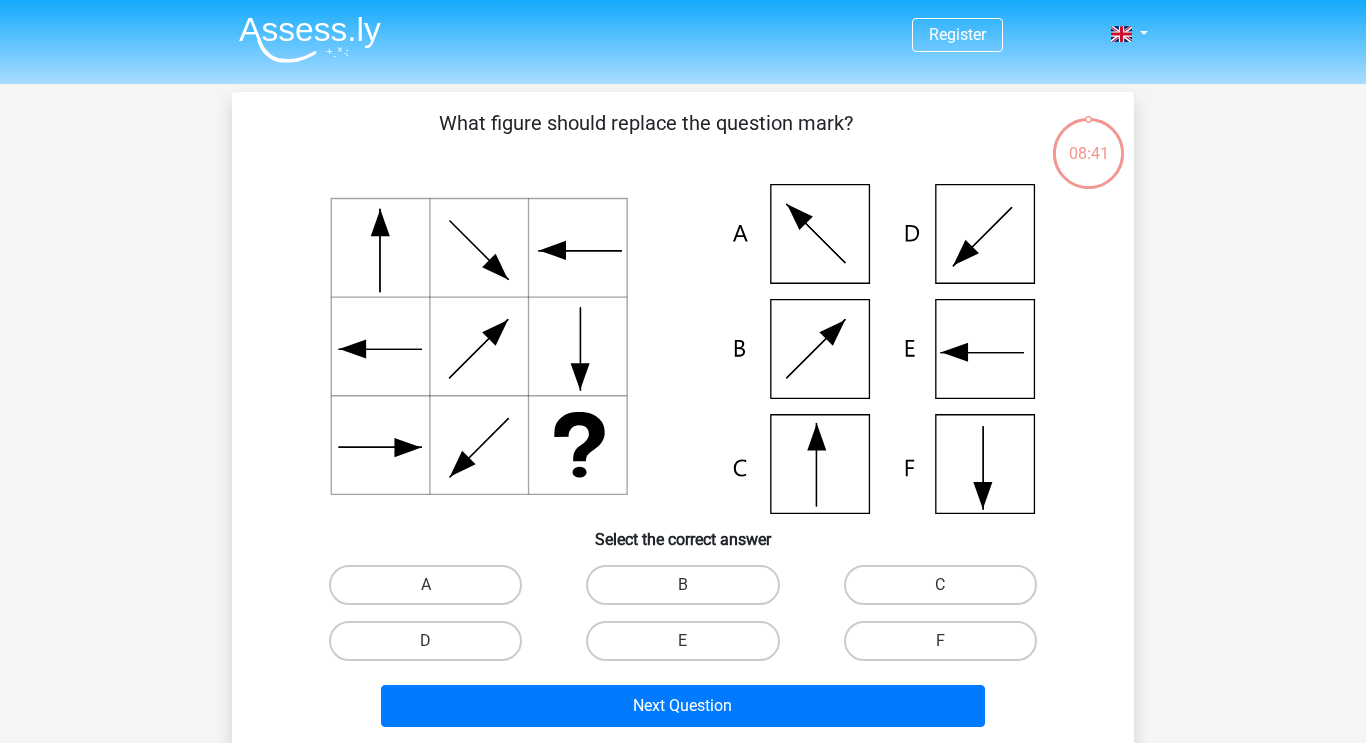 scroll, scrollTop: 92, scrollLeft: 0, axis: vertical 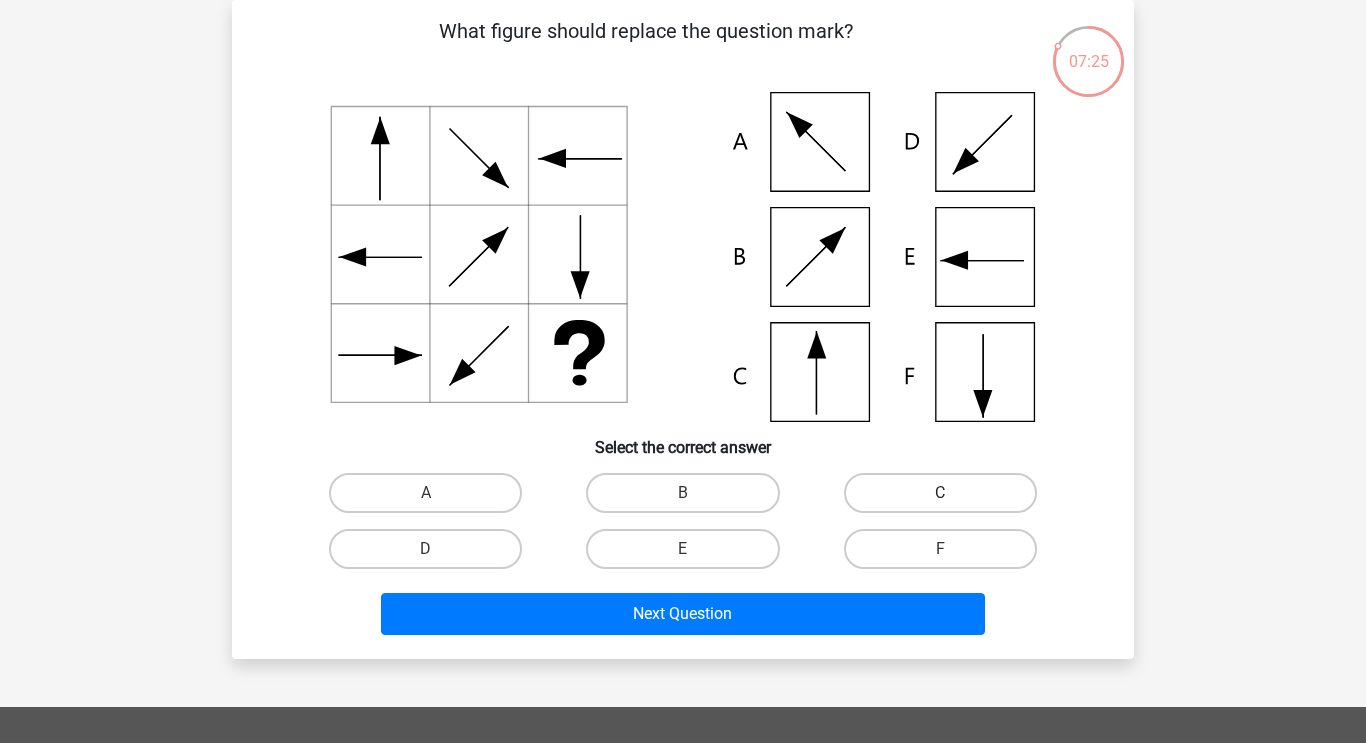 click on "C" at bounding box center [940, 493] 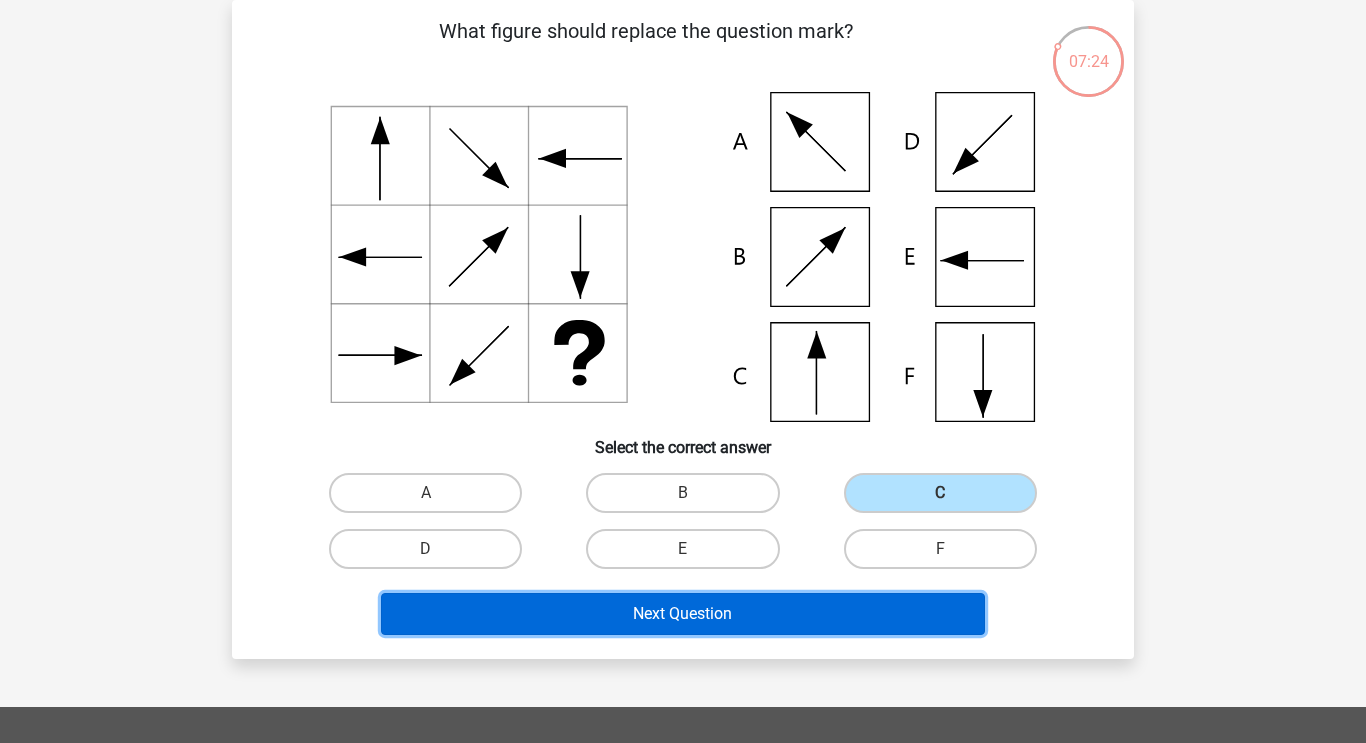 click on "Next Question" at bounding box center [683, 614] 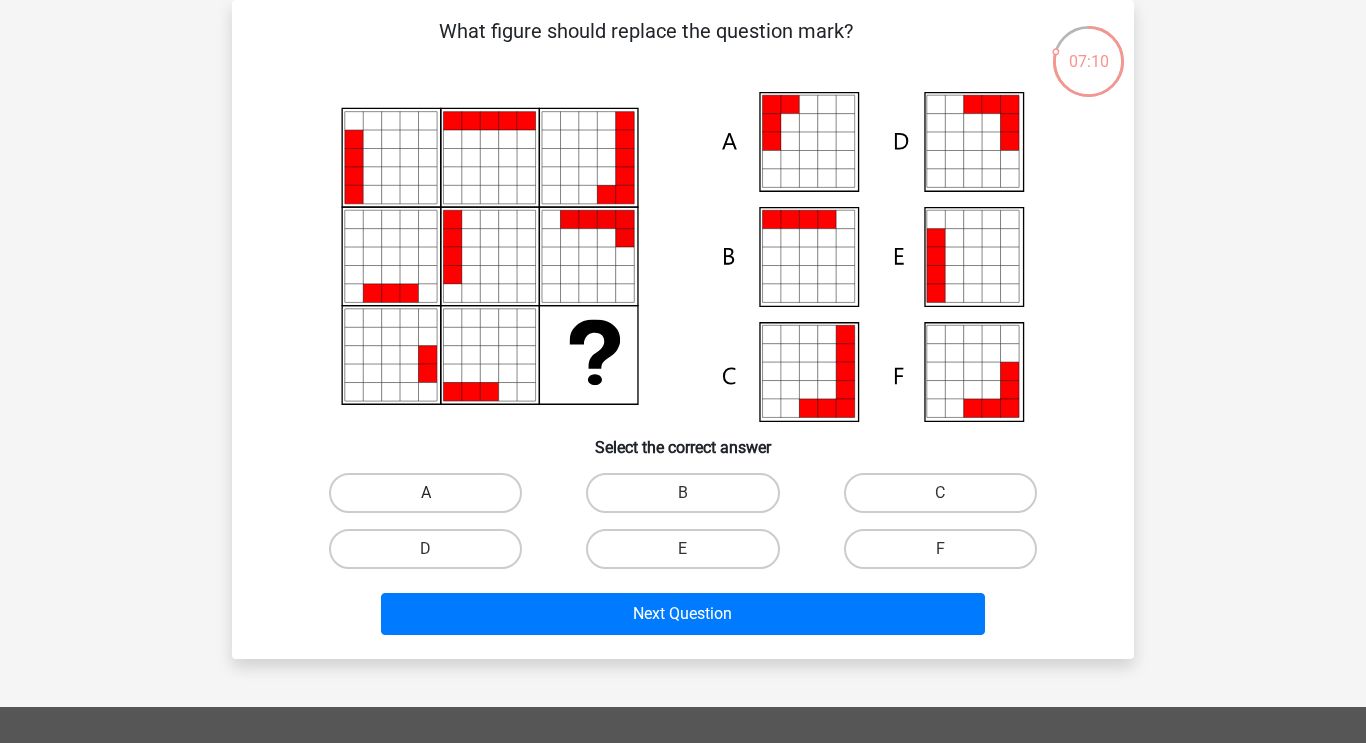 click on "A" at bounding box center (425, 493) 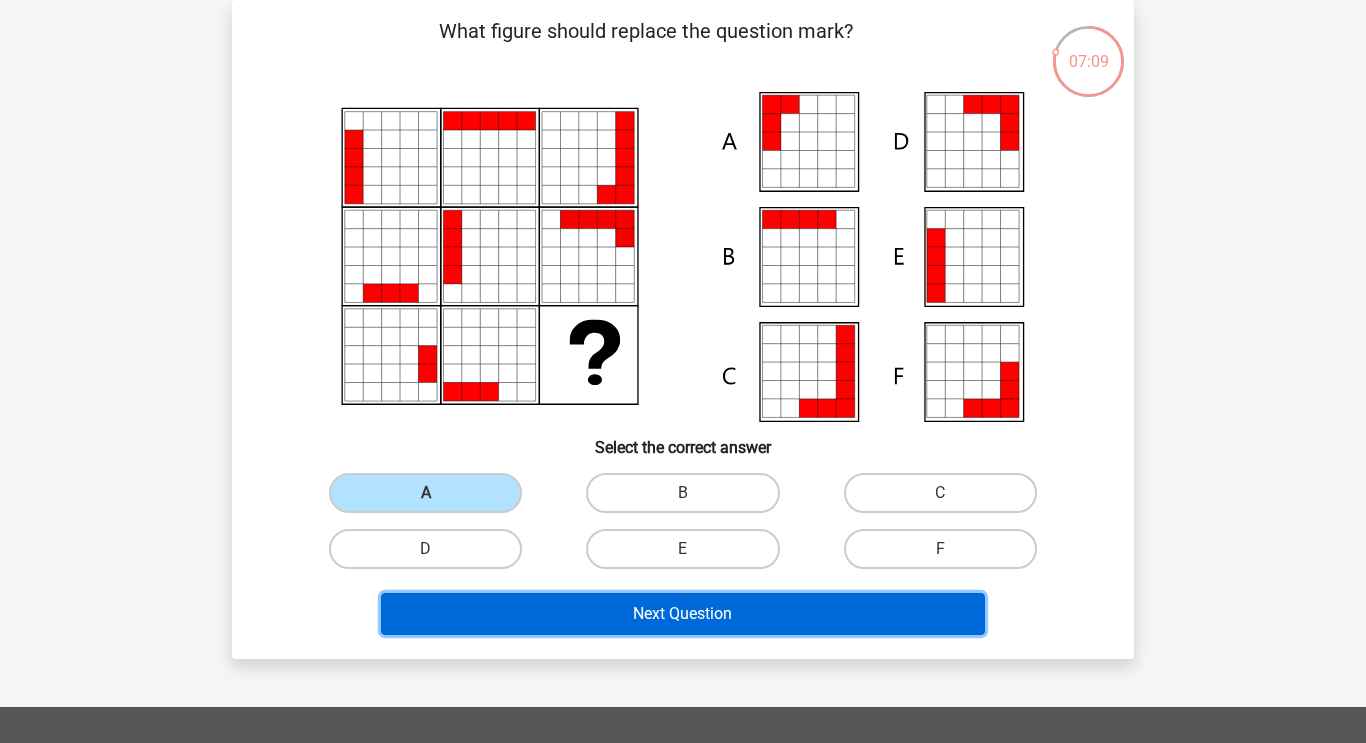 click on "Next Question" at bounding box center [683, 614] 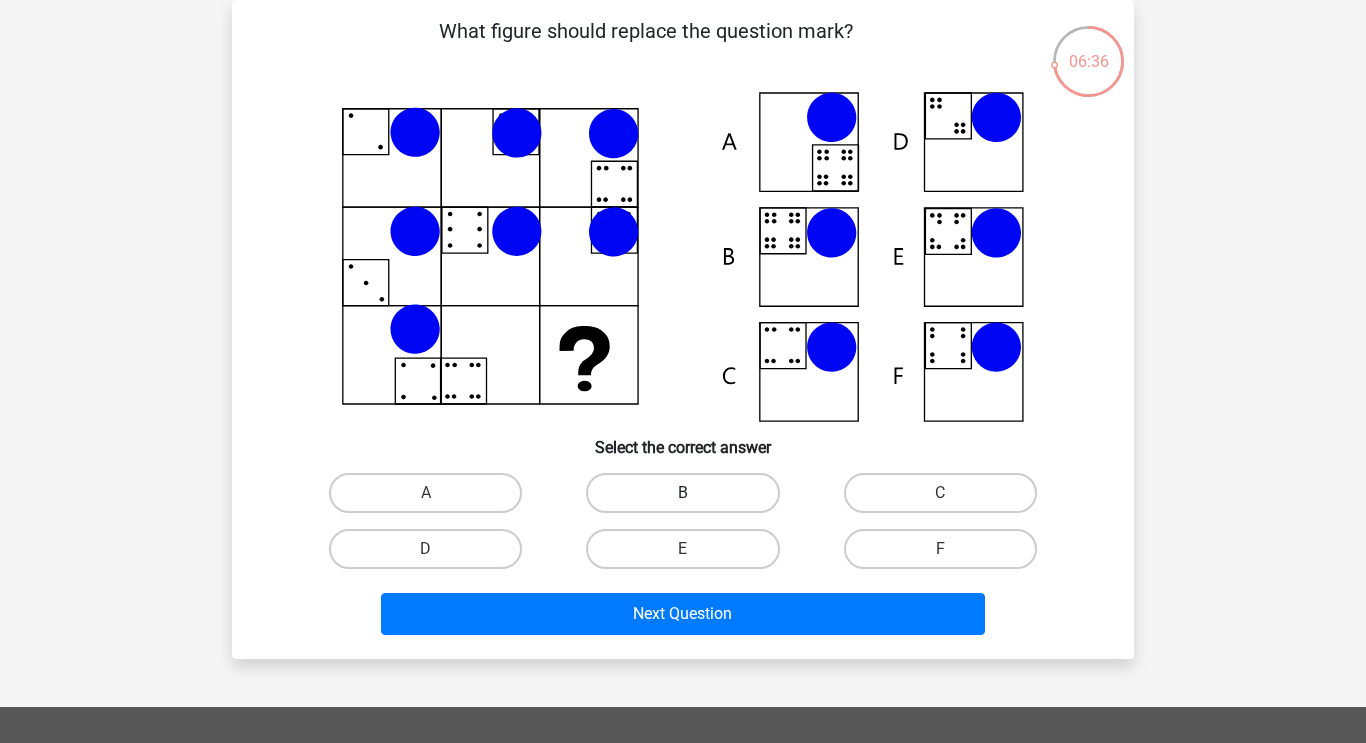 click on "B" at bounding box center (682, 493) 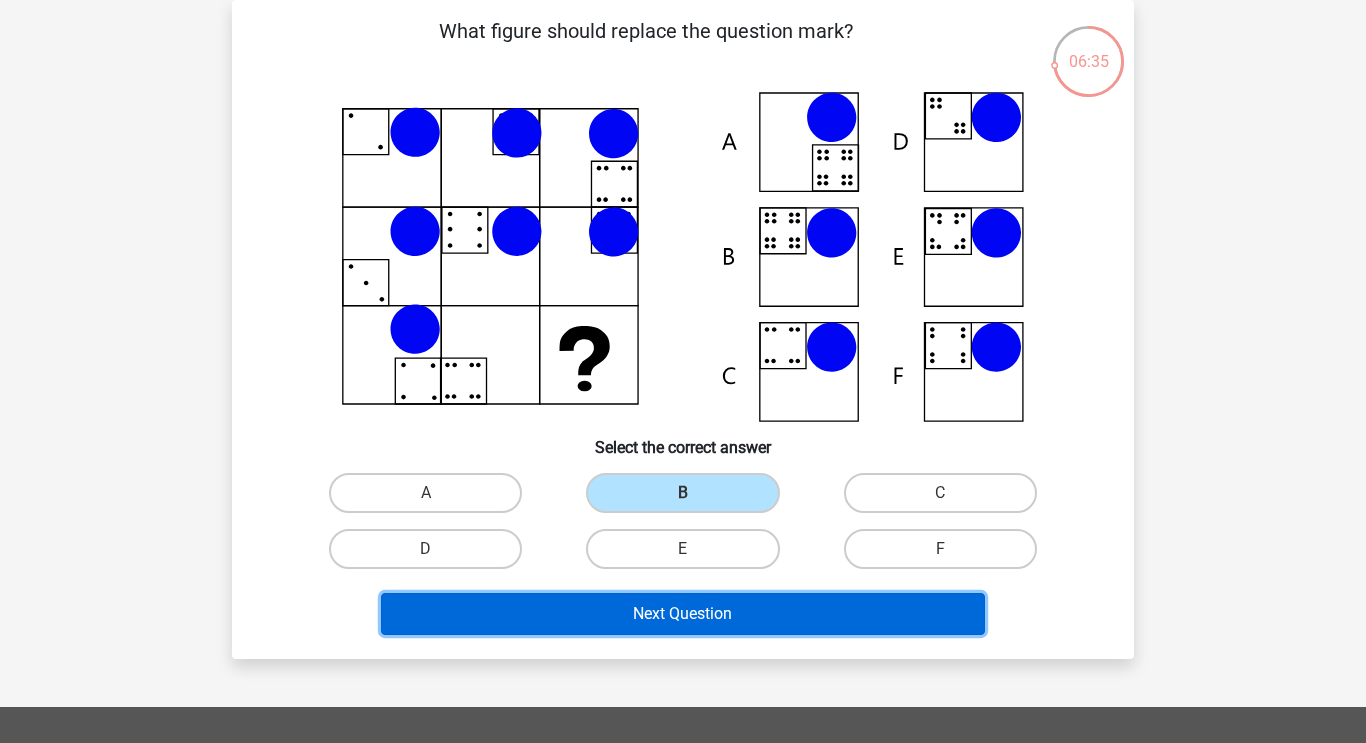 click on "Next Question" at bounding box center [683, 614] 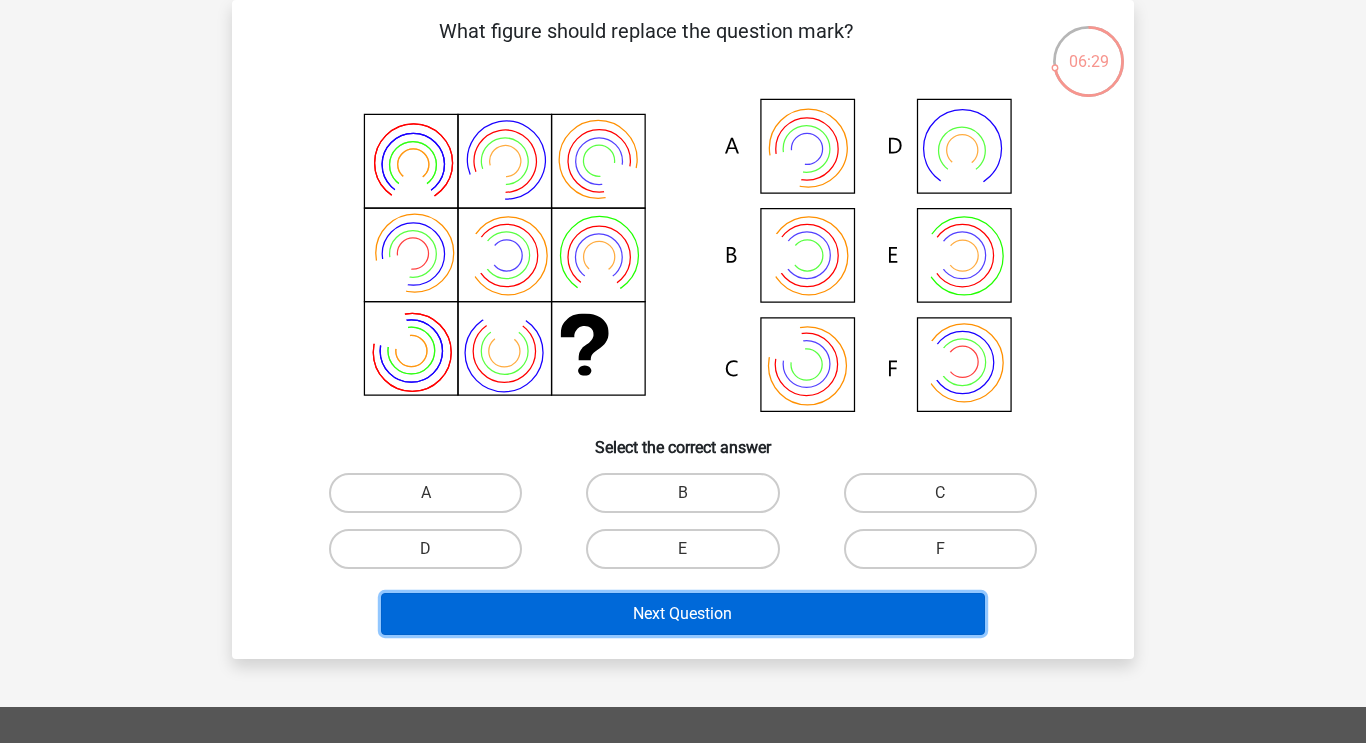 click on "Next Question" at bounding box center [683, 614] 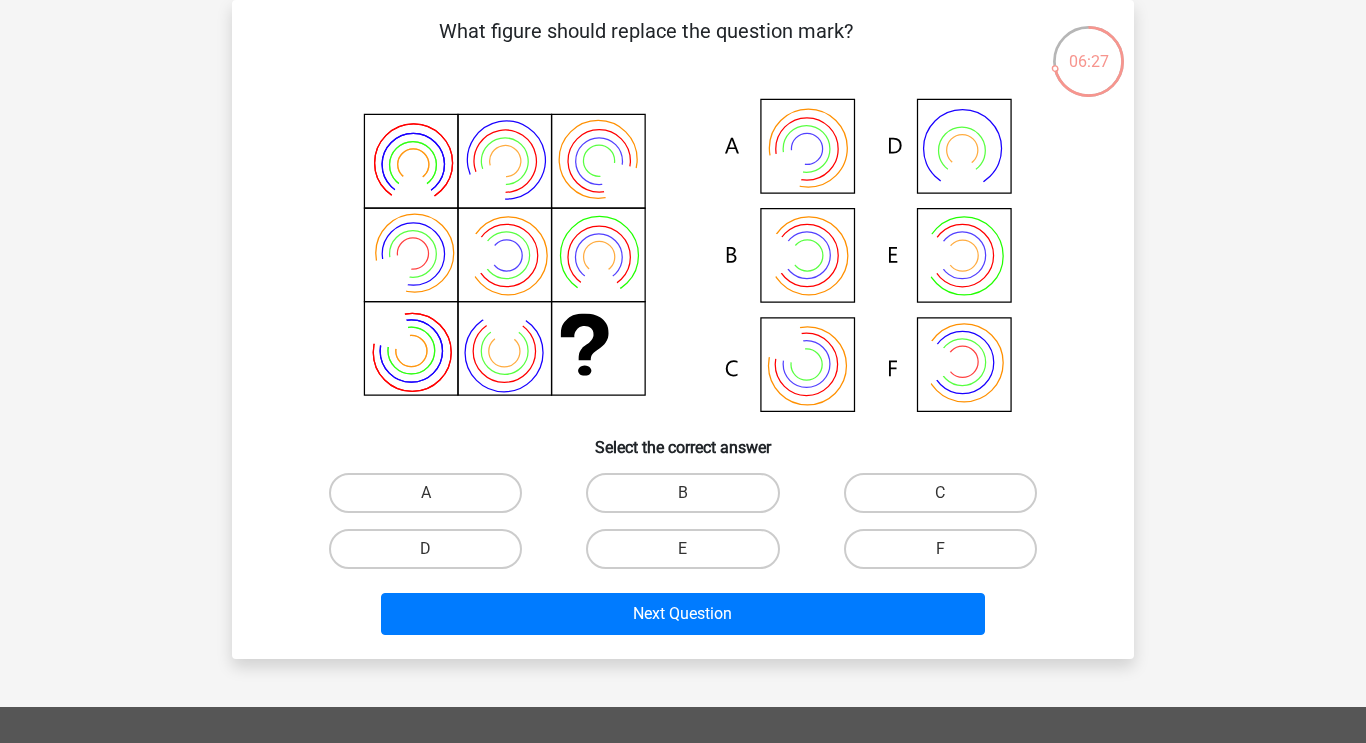 click on "B" at bounding box center (689, 499) 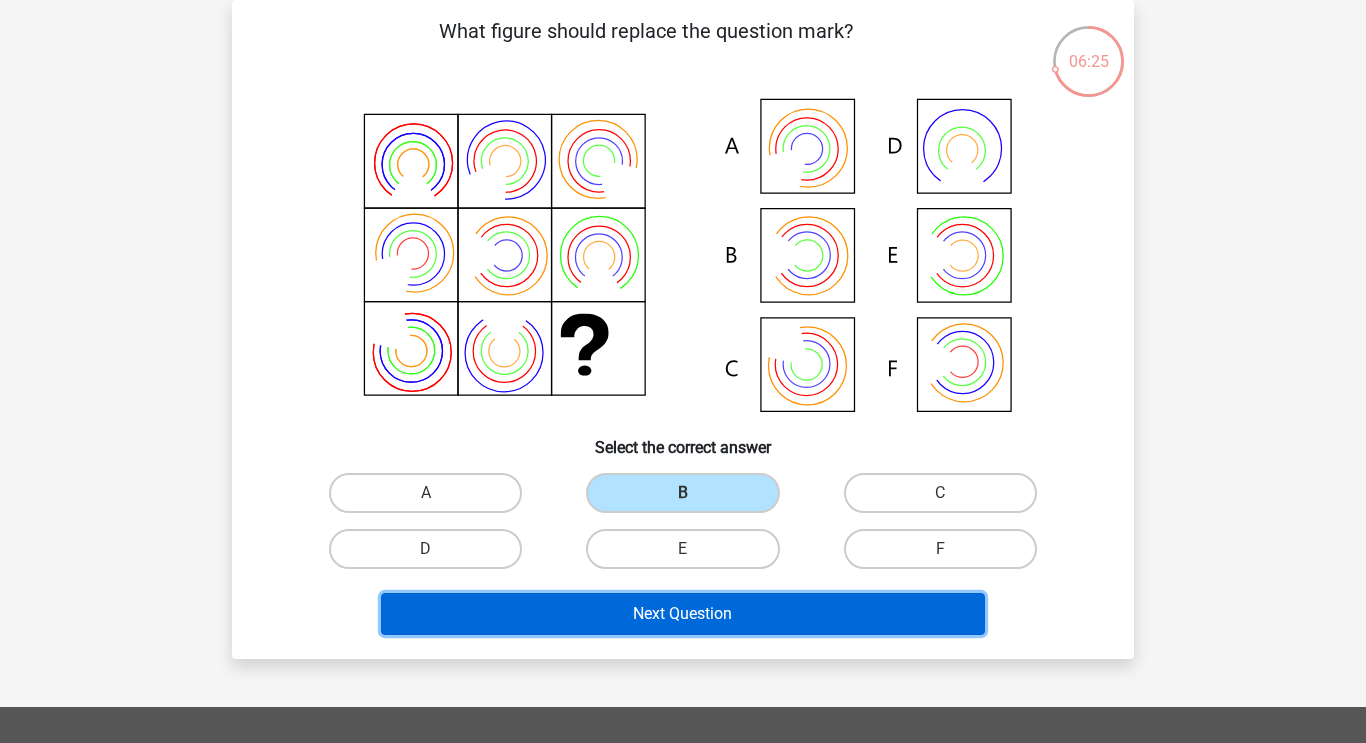 click on "Next Question" at bounding box center [683, 614] 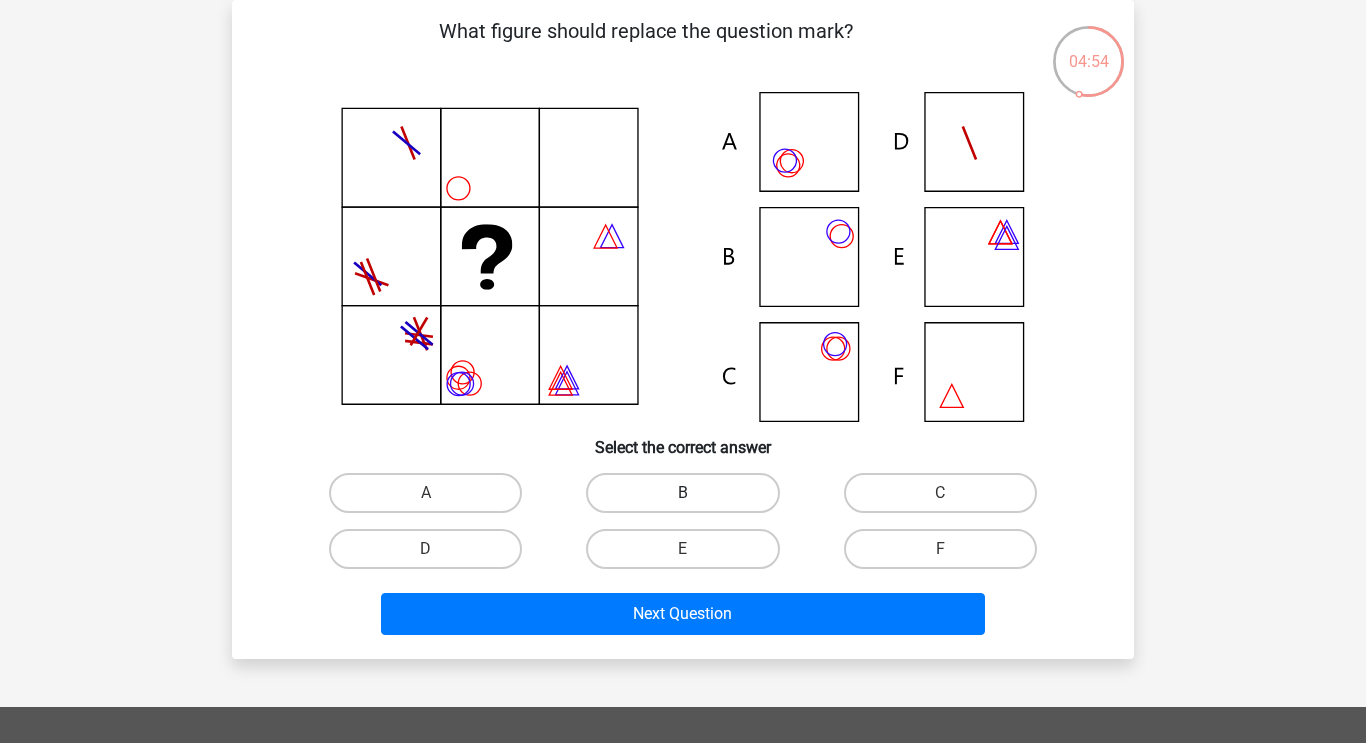click on "B" at bounding box center (682, 493) 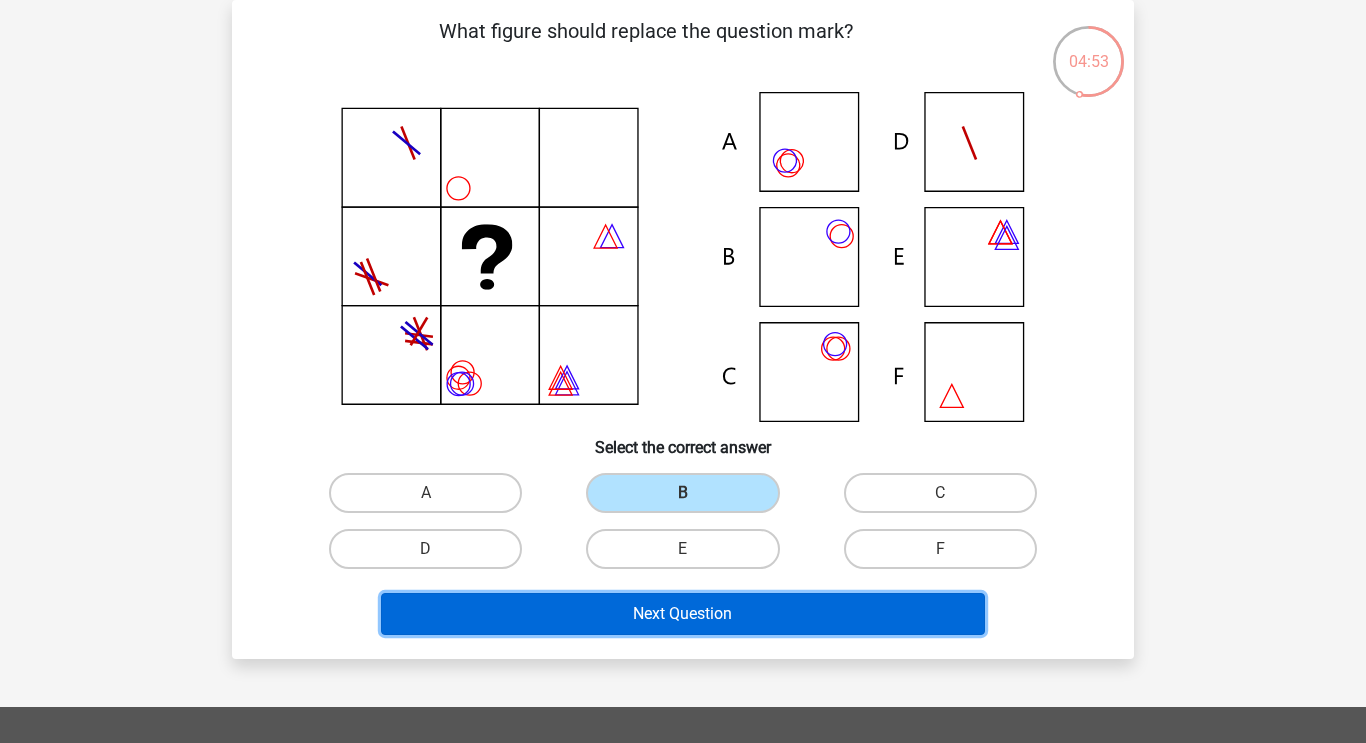 click on "Next Question" at bounding box center [683, 614] 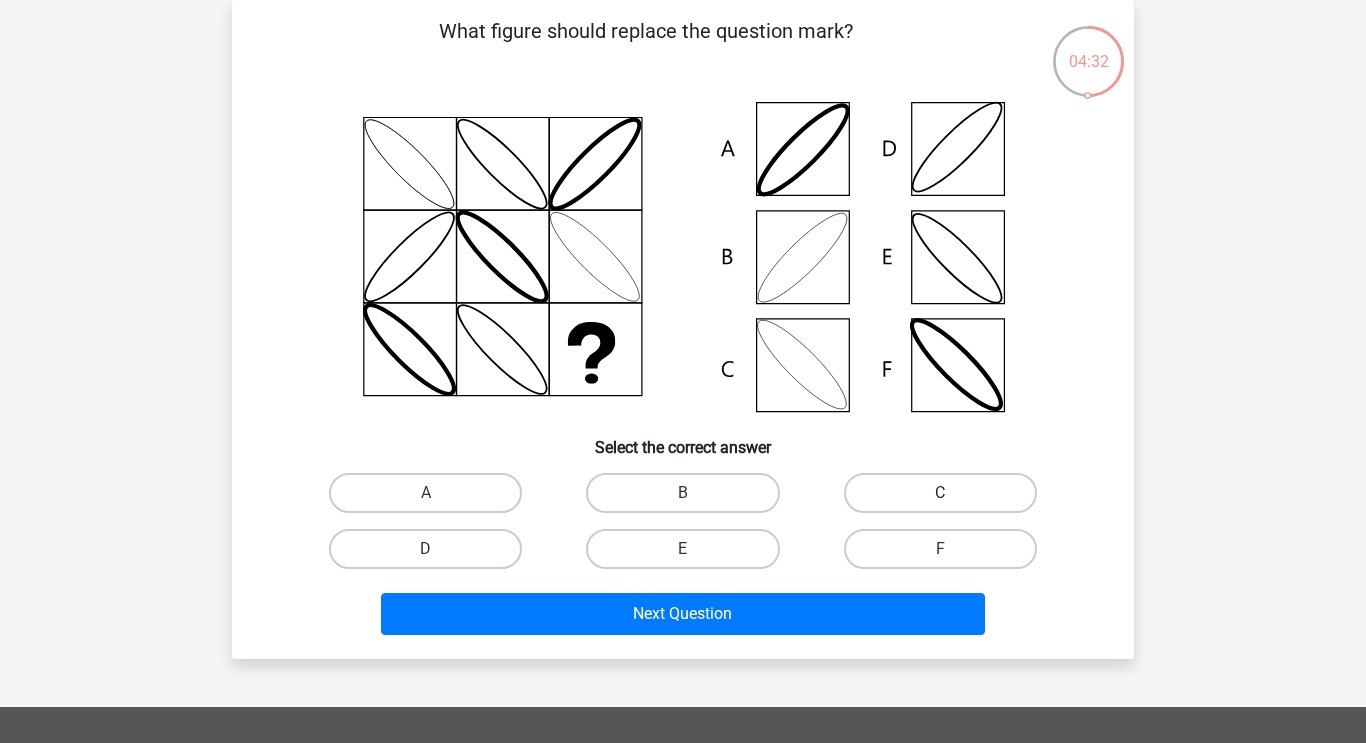 click on "C" at bounding box center [940, 493] 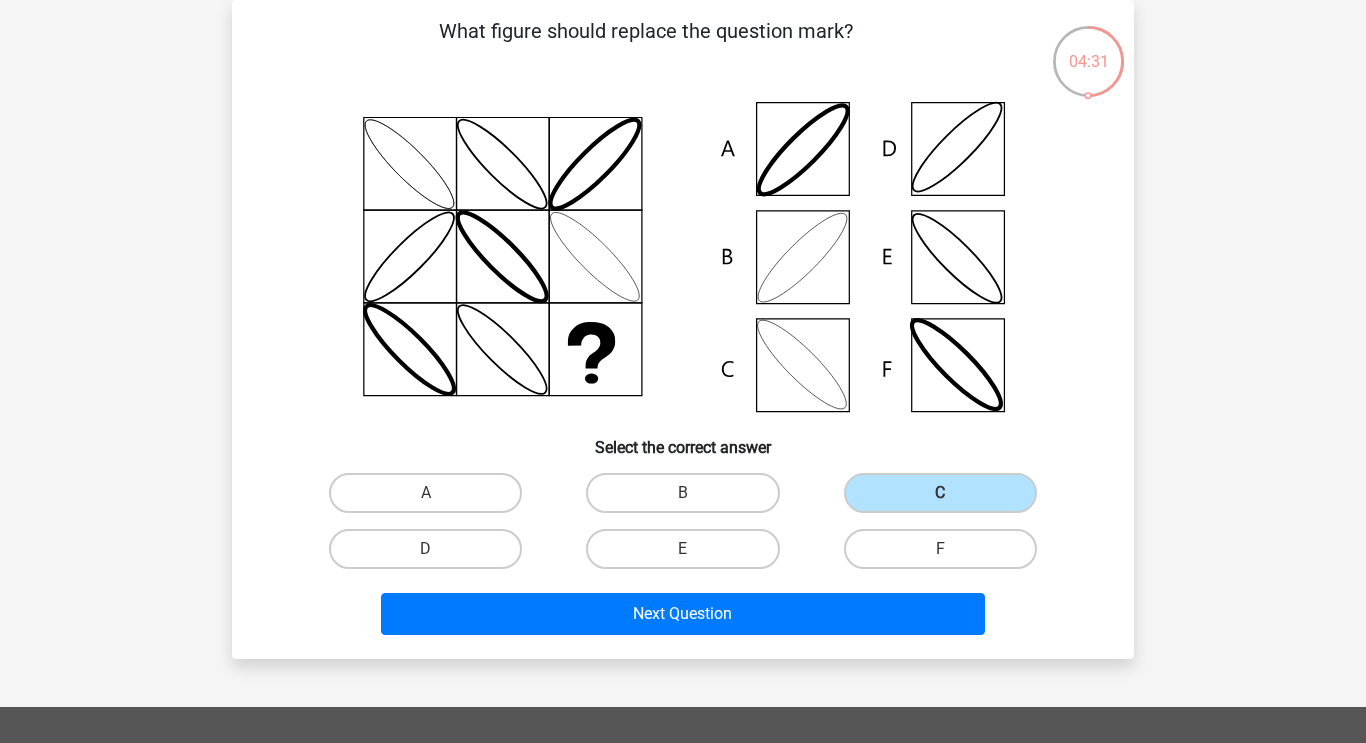 click on "Next Question" at bounding box center [683, 618] 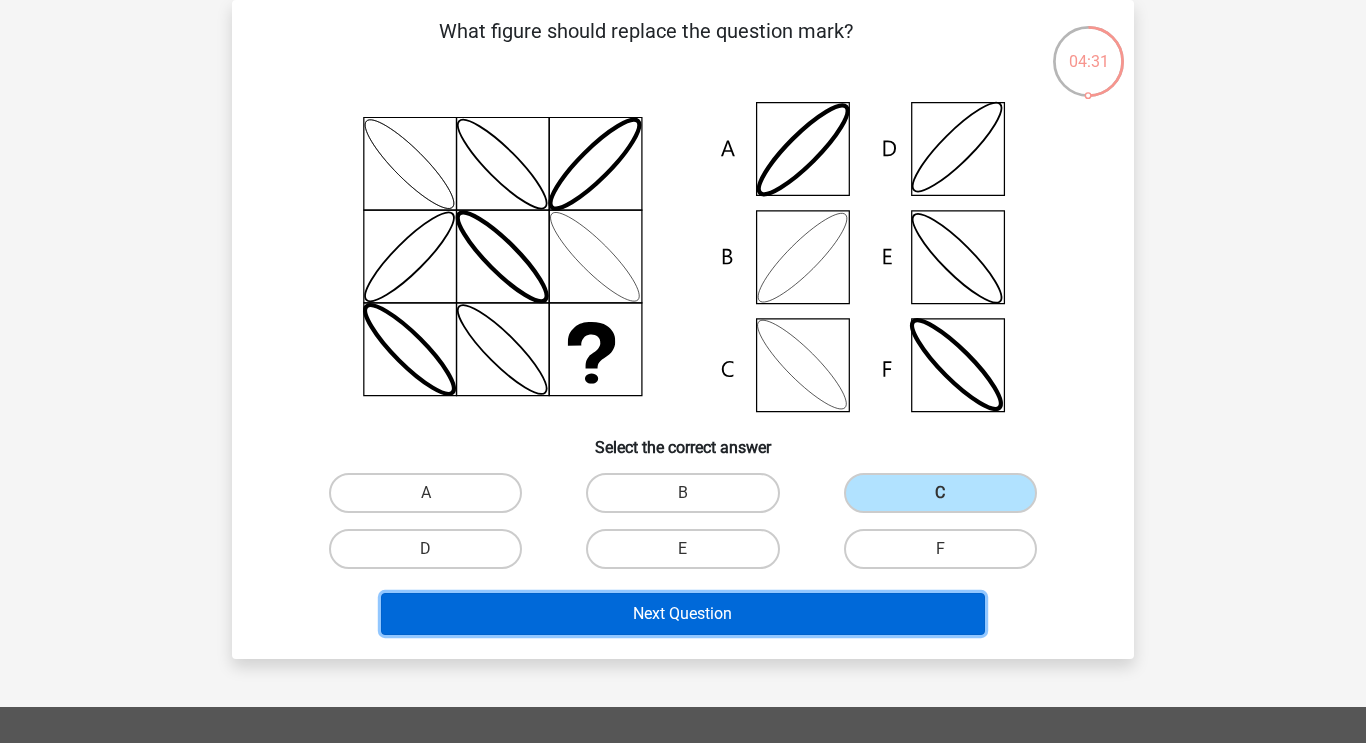 click on "Next Question" at bounding box center (683, 614) 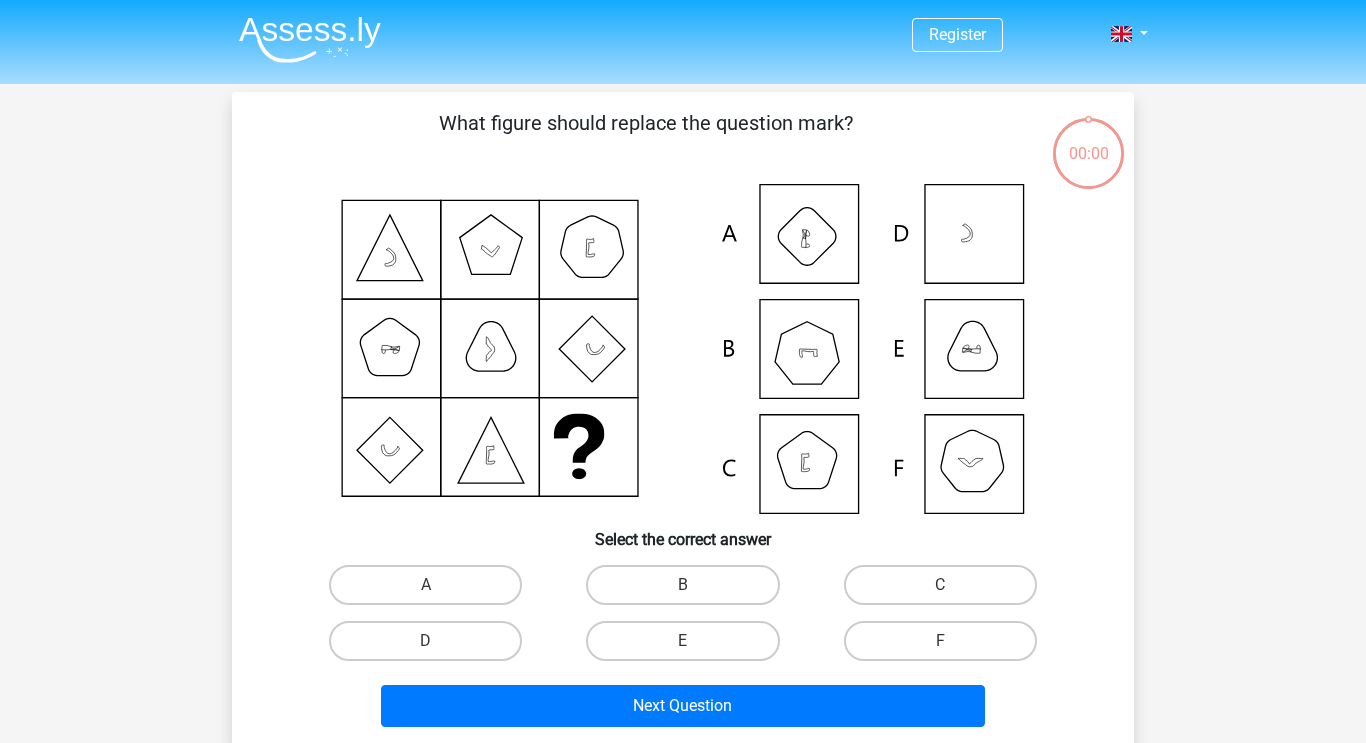 scroll, scrollTop: 92, scrollLeft: 0, axis: vertical 